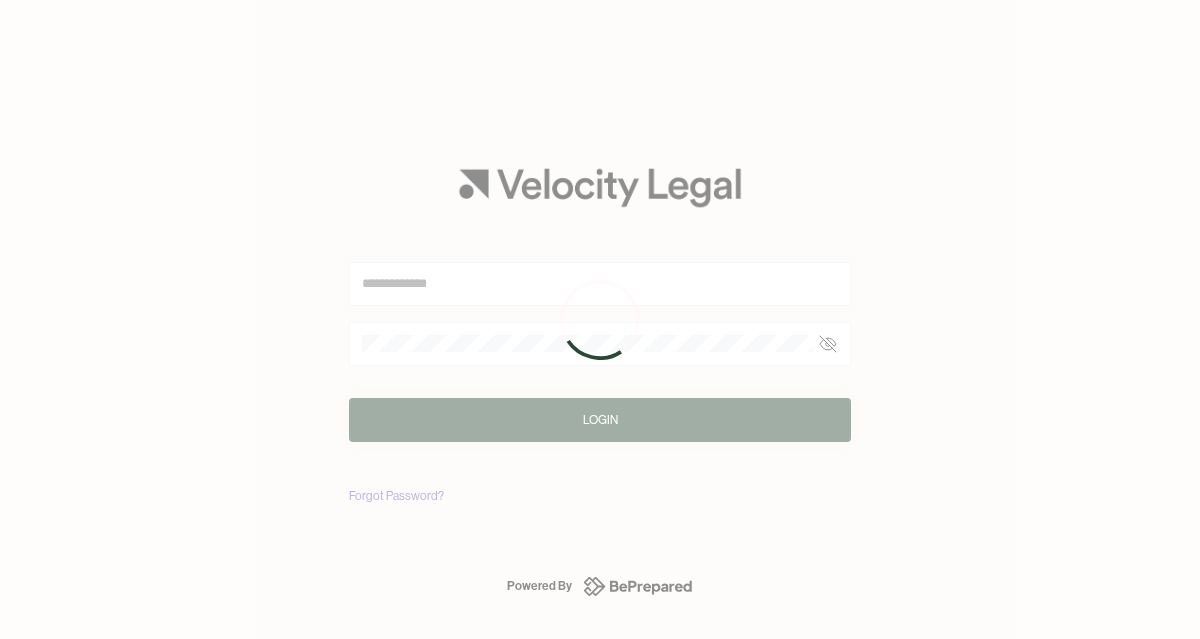 scroll, scrollTop: 0, scrollLeft: 0, axis: both 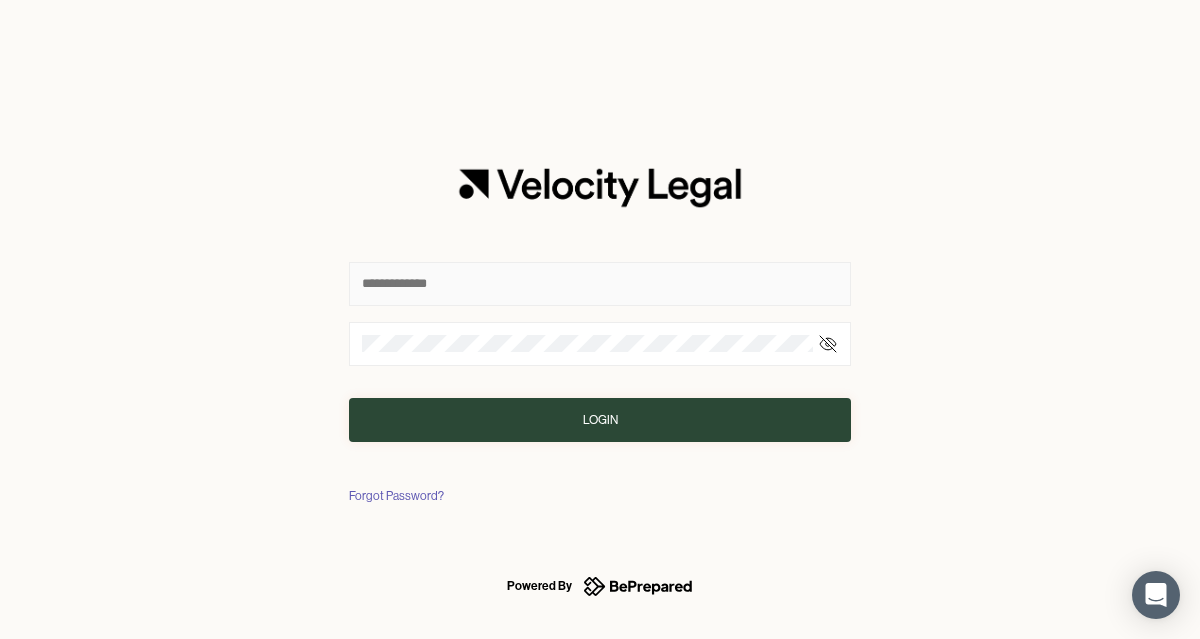 click at bounding box center (600, 284) 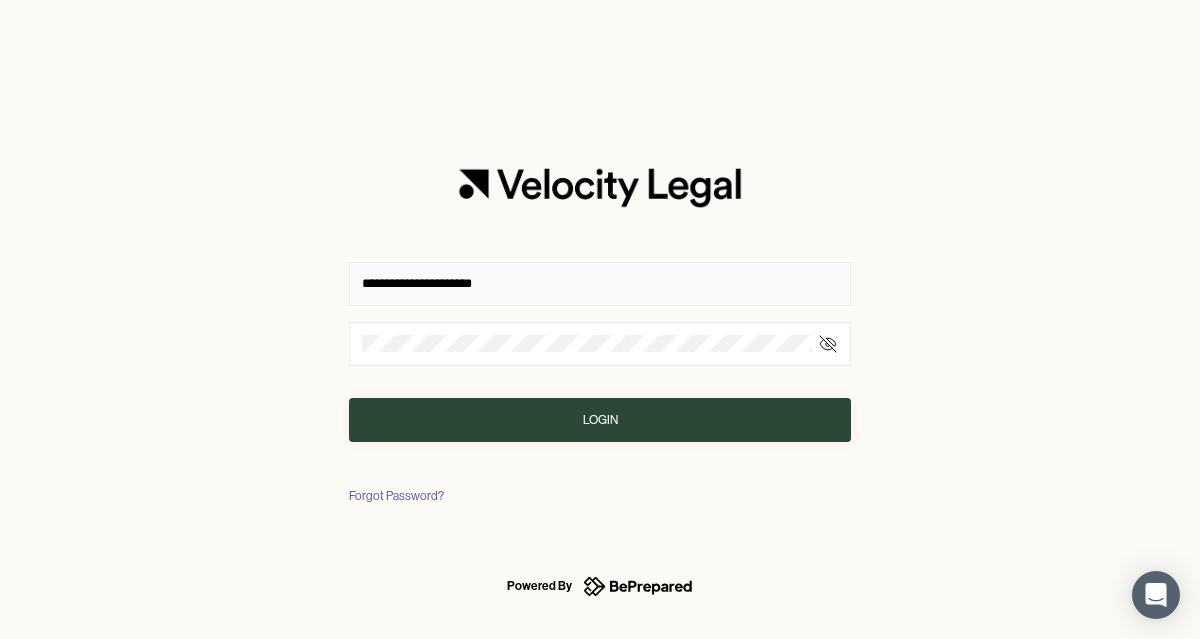 type on "**********" 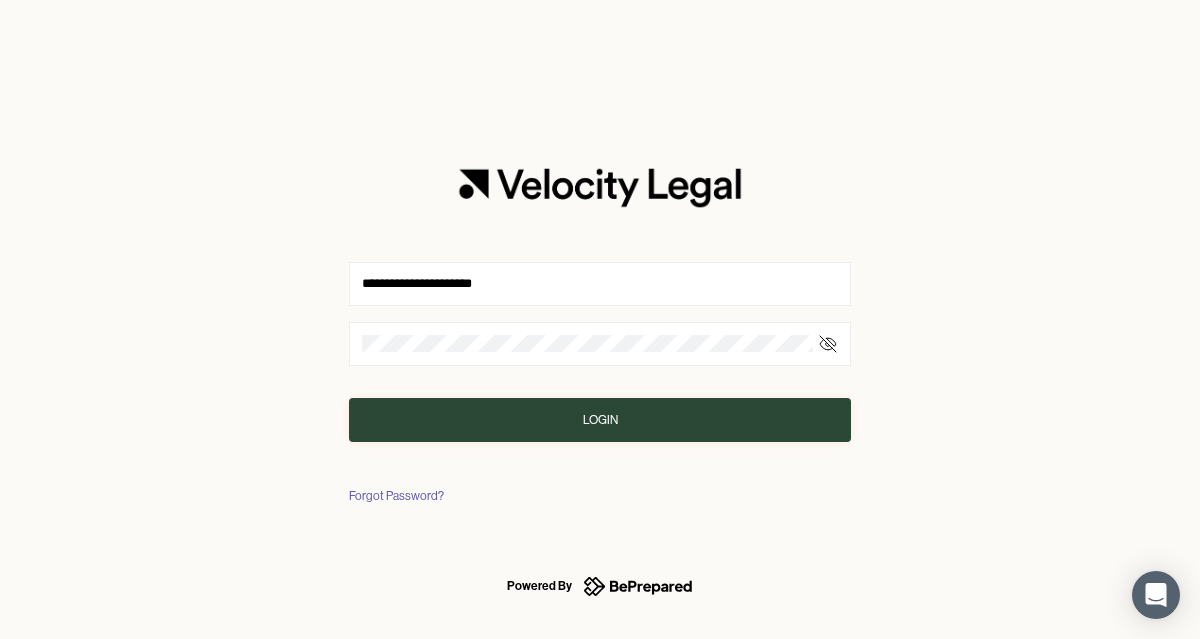 click at bounding box center (600, 344) 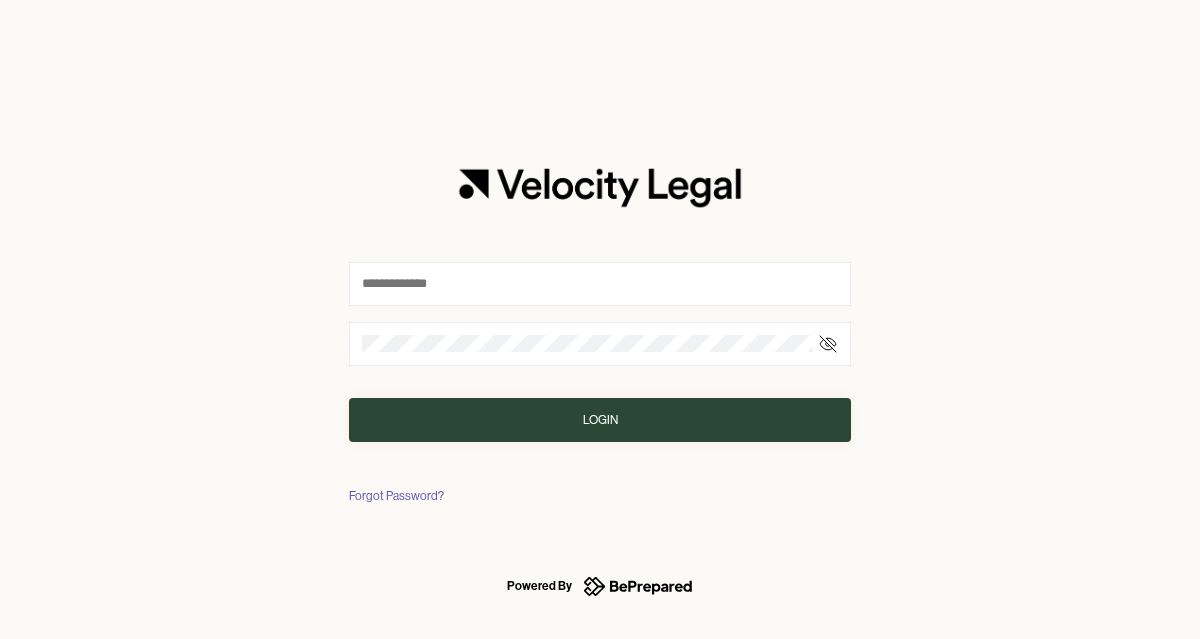 scroll, scrollTop: 0, scrollLeft: 0, axis: both 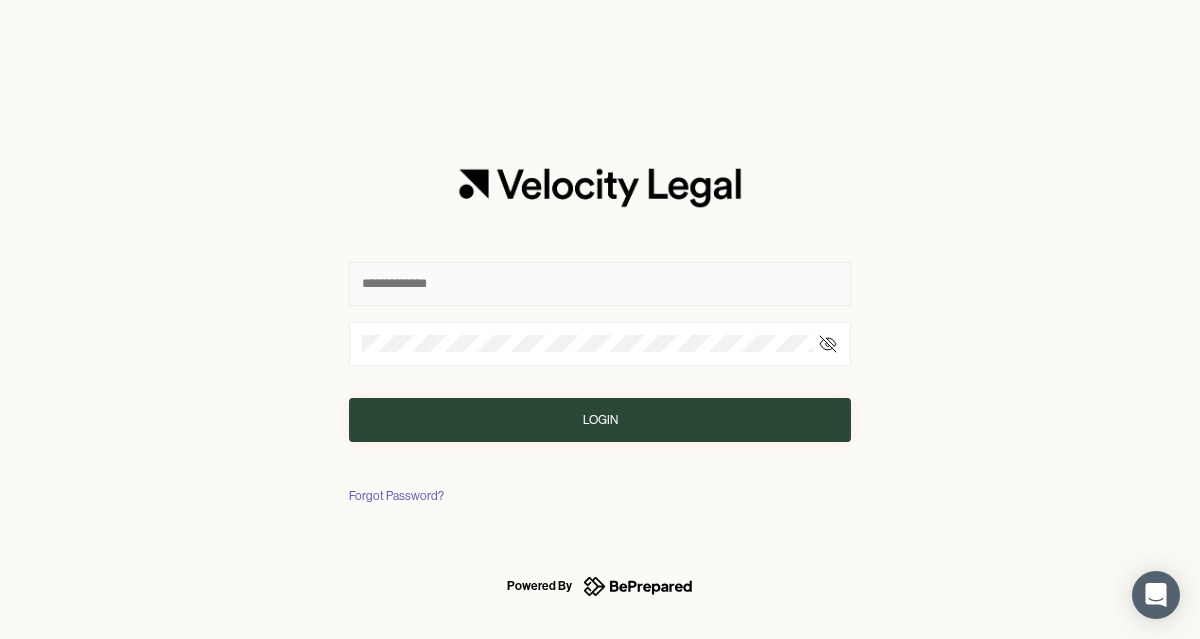 click at bounding box center (600, 284) 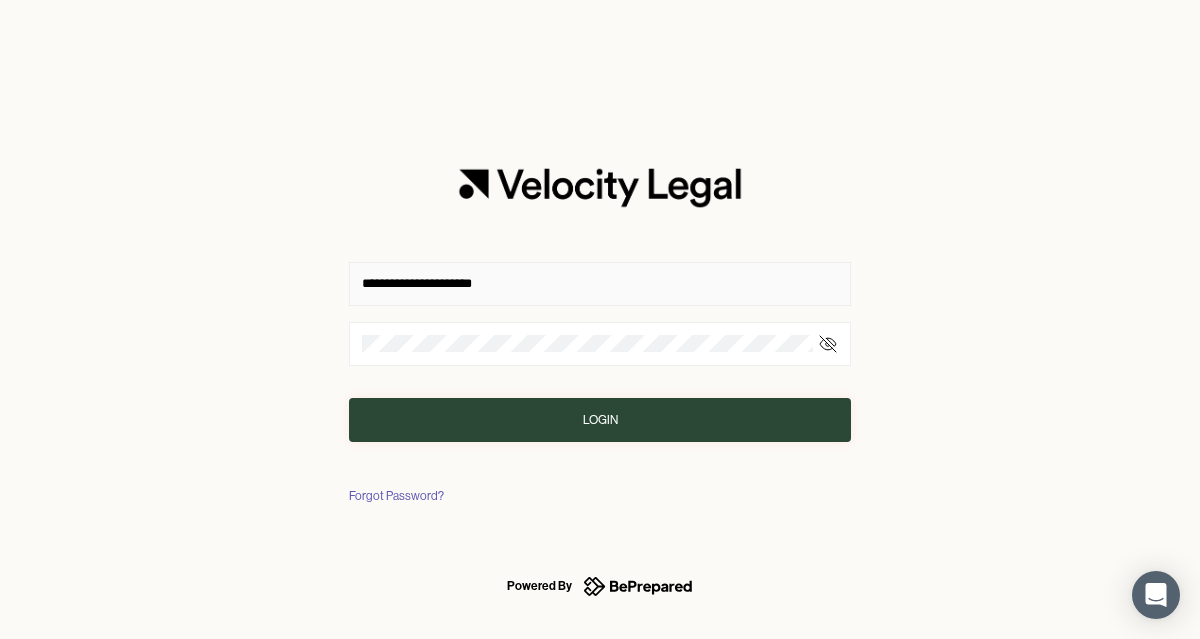 type on "**********" 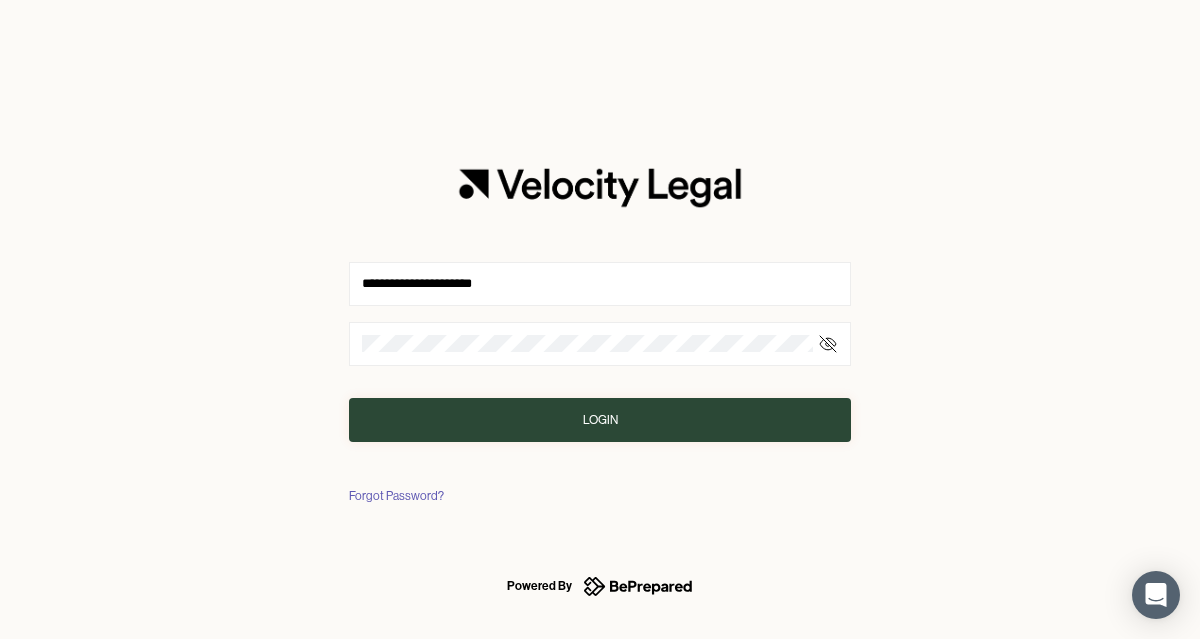 click at bounding box center [828, 344] 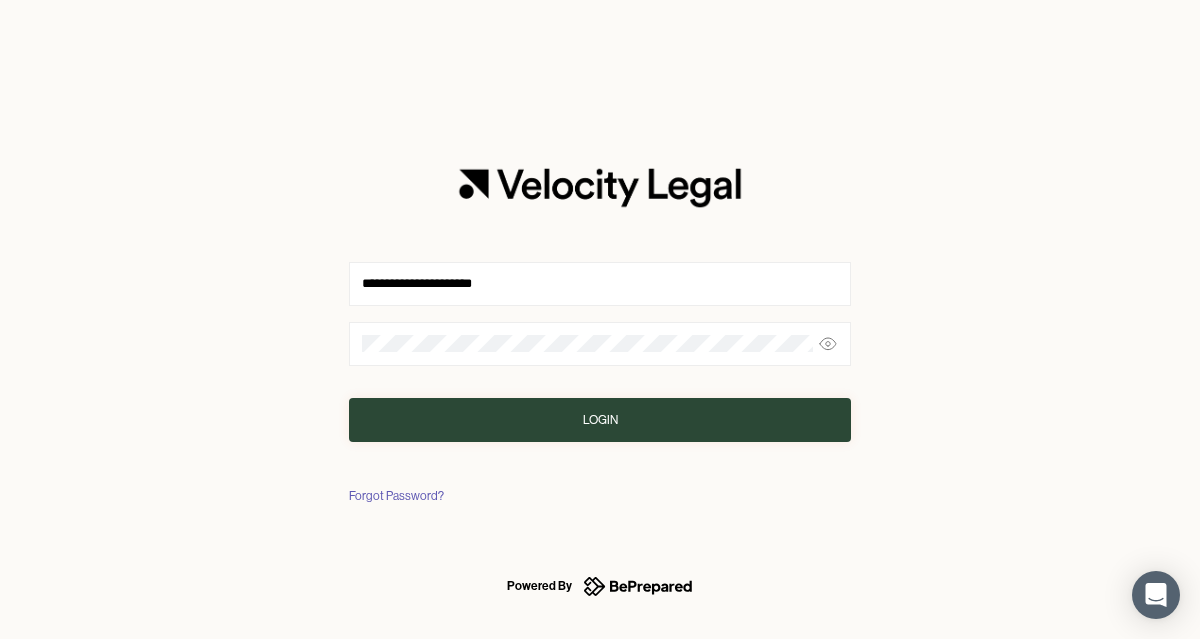 click on "Login" at bounding box center [600, 420] 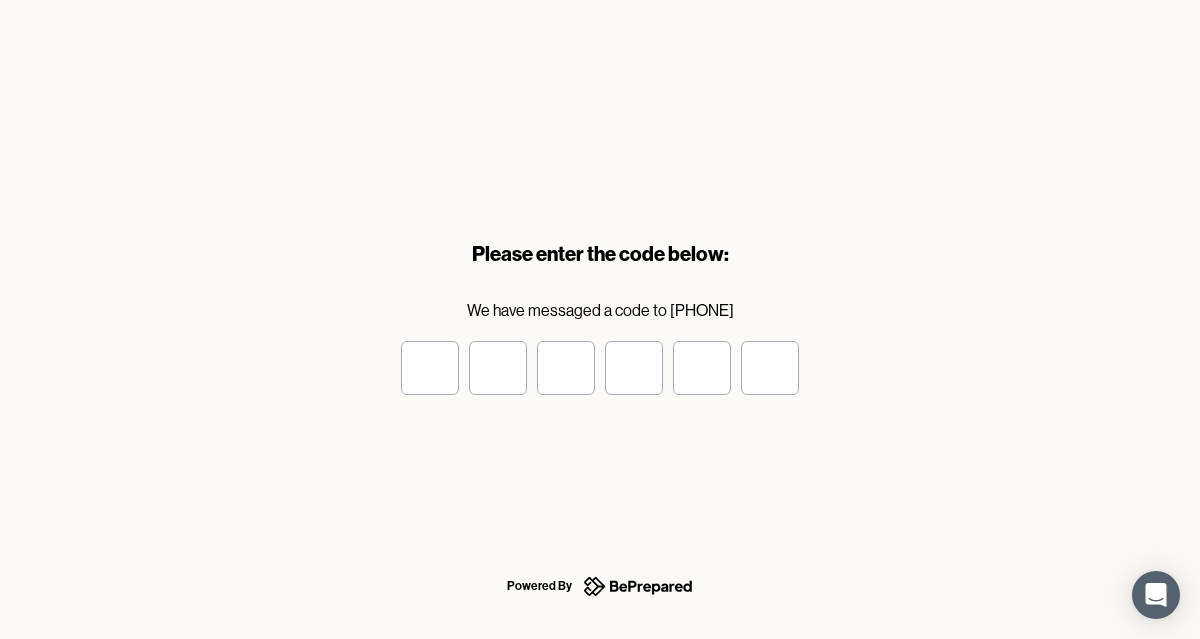 type on "*" 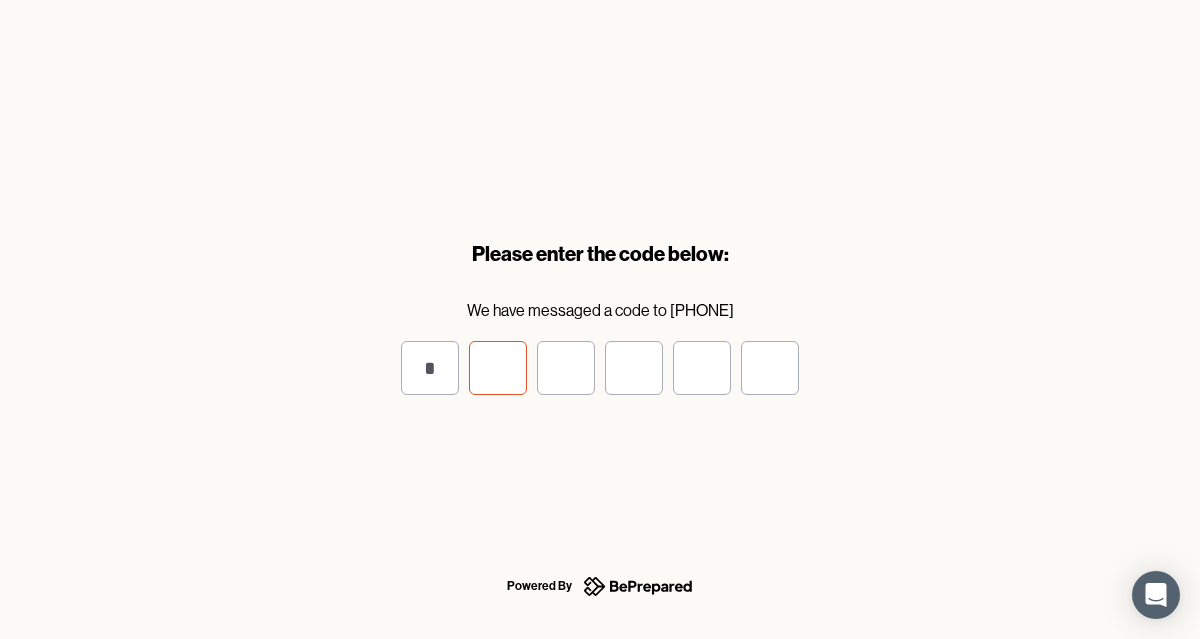 type on "*" 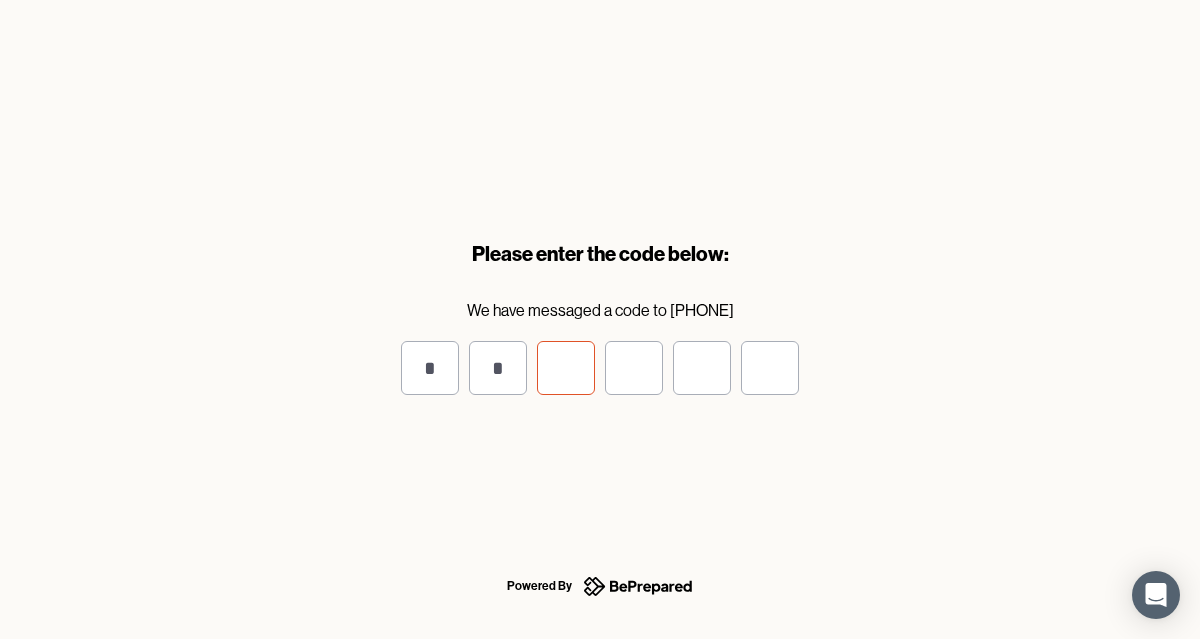 type on "*" 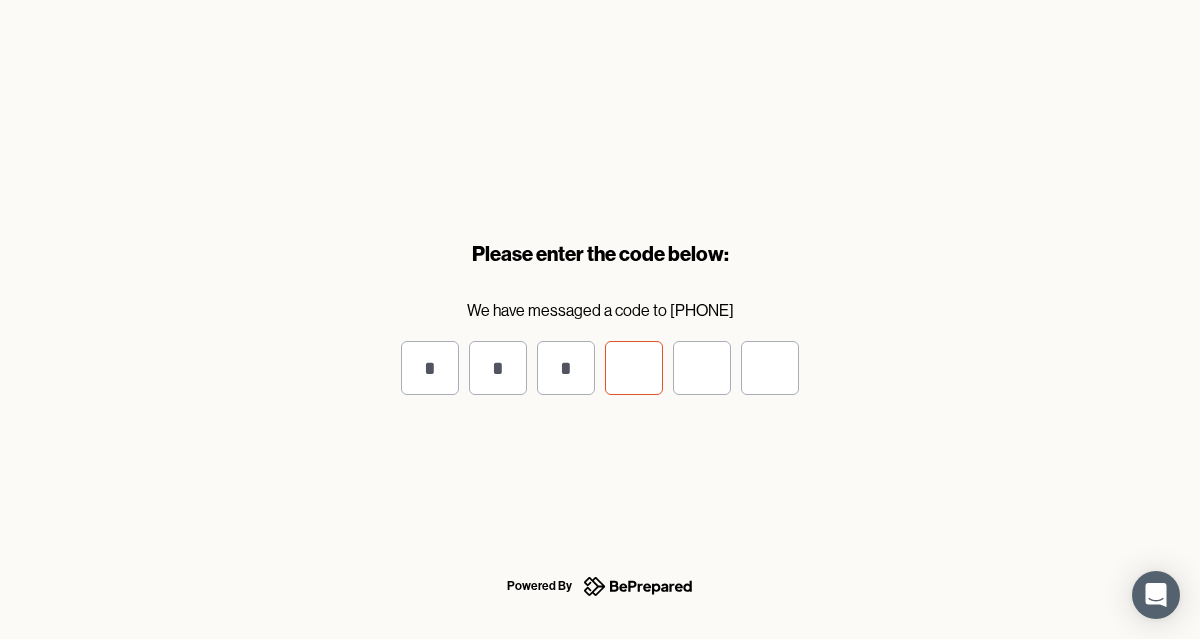 type on "*" 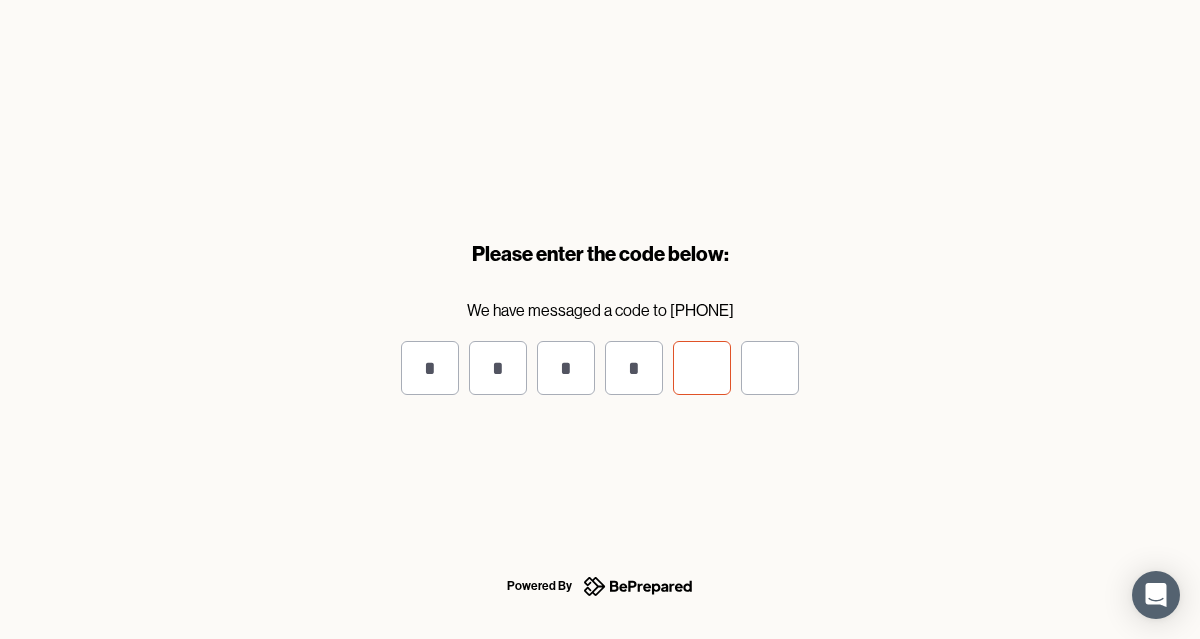 type on "*" 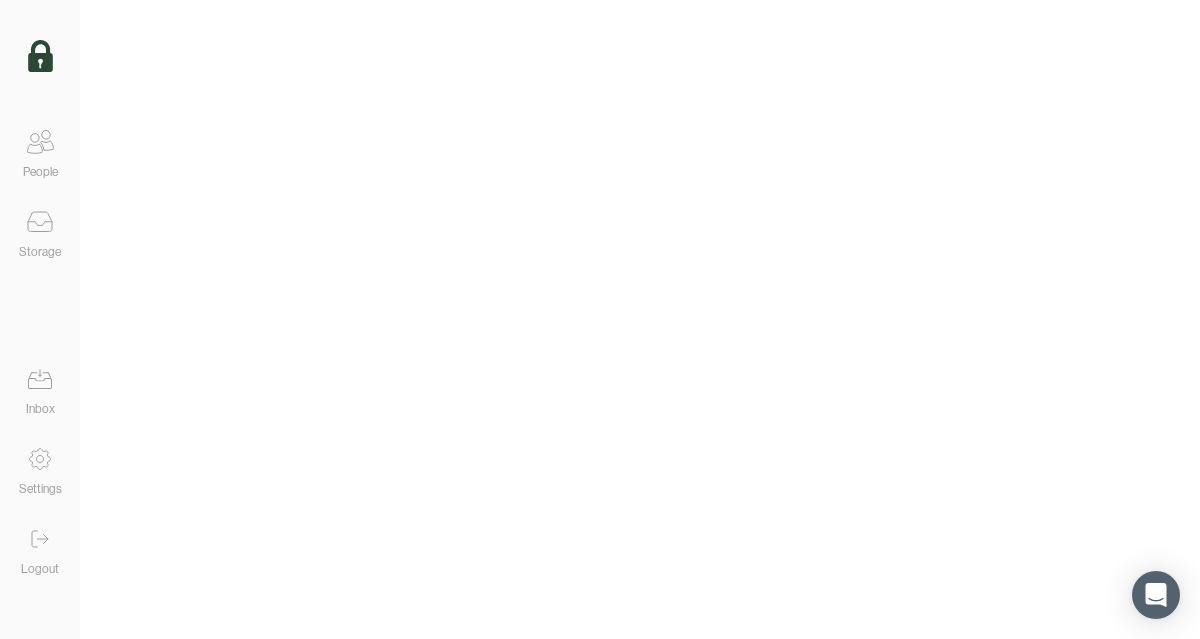 click at bounding box center [40, 142] 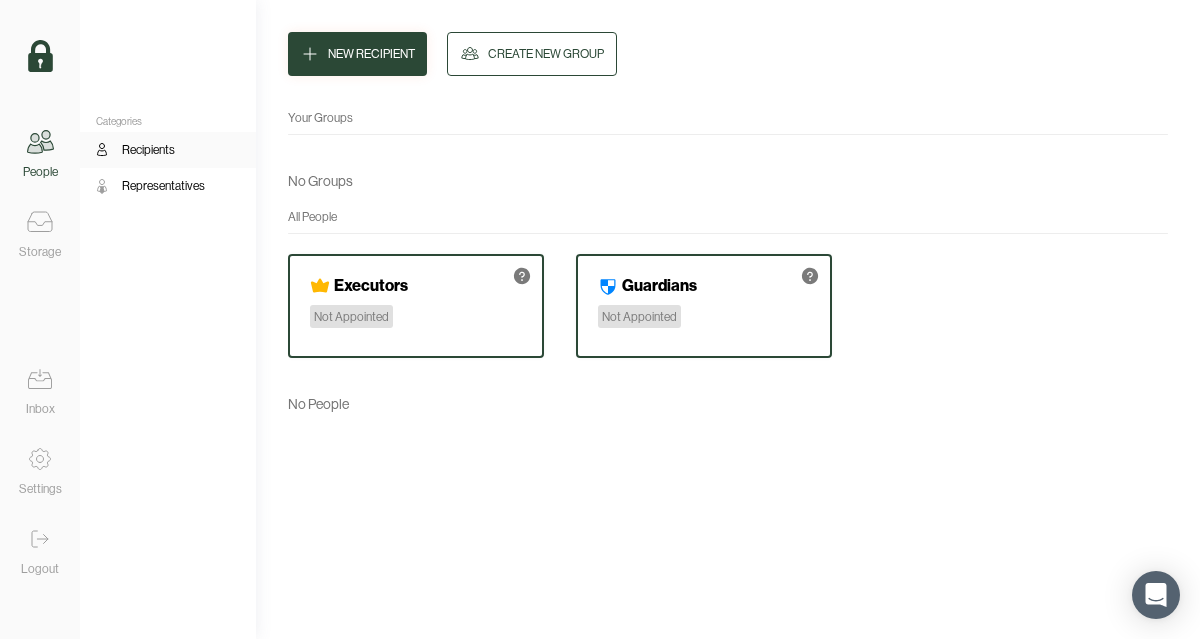 click on "Not Appointed" at bounding box center (351, 316) 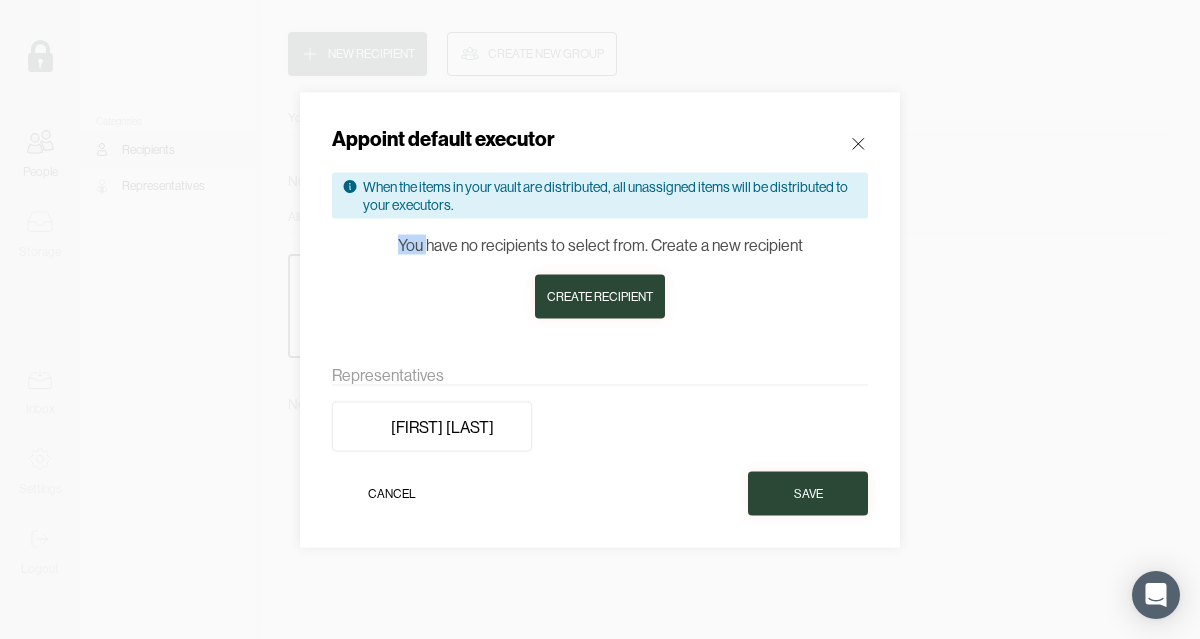 click on "Appoint default executor When the items in your vault are distributed, all unassigned items will be distributed to your executors. You have no recipients to select from. Create a new recipient Create recipient Representatives [FIRST]    [LAST] Cancel Save" at bounding box center [600, 319] 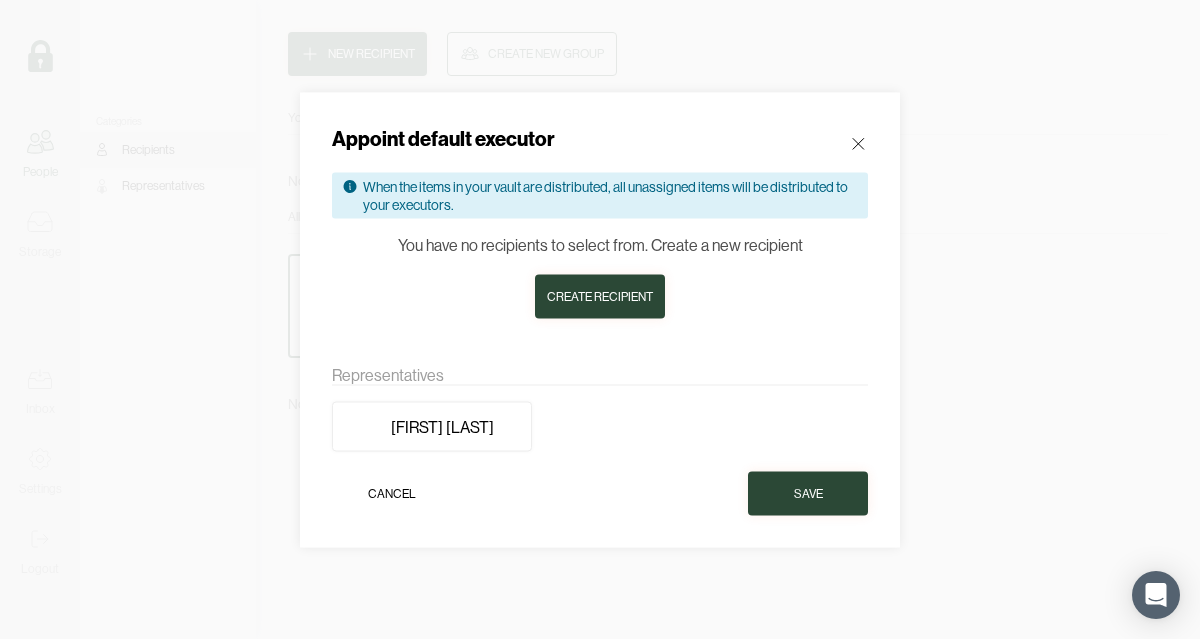 click at bounding box center (858, 143) 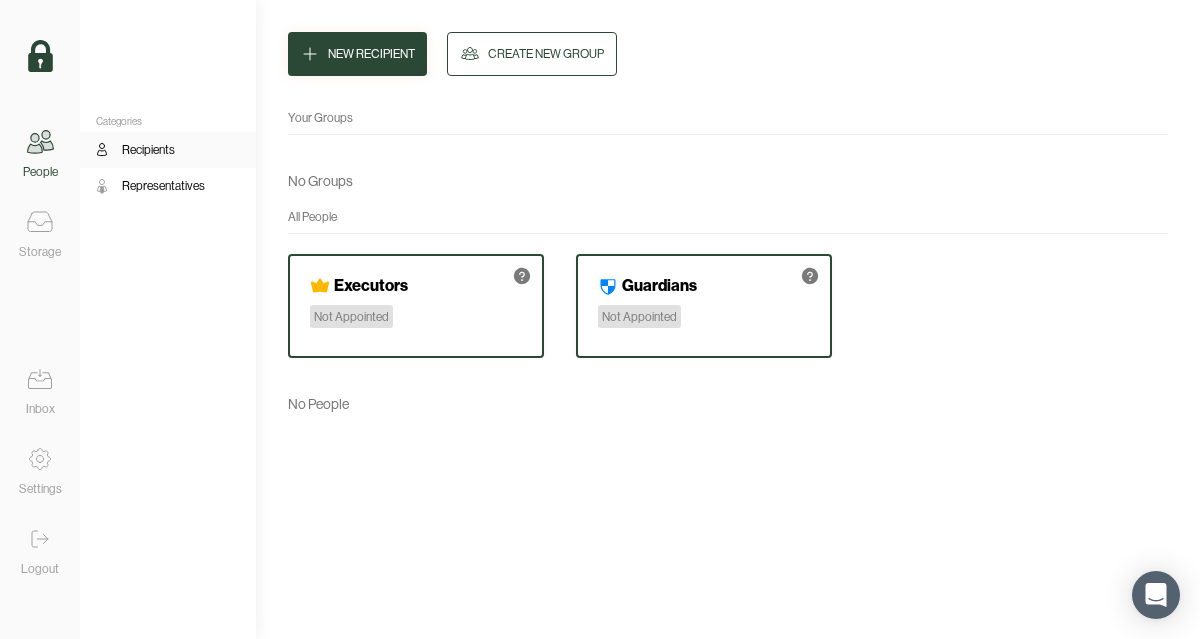 click at bounding box center (40, 56) 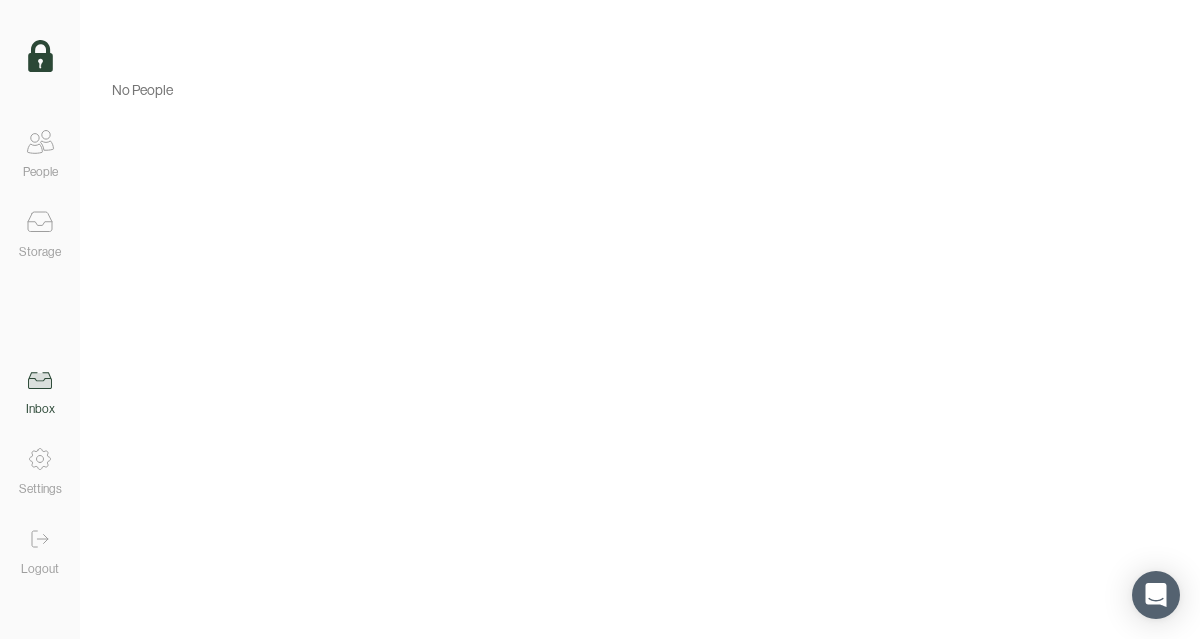 click at bounding box center (40, 459) 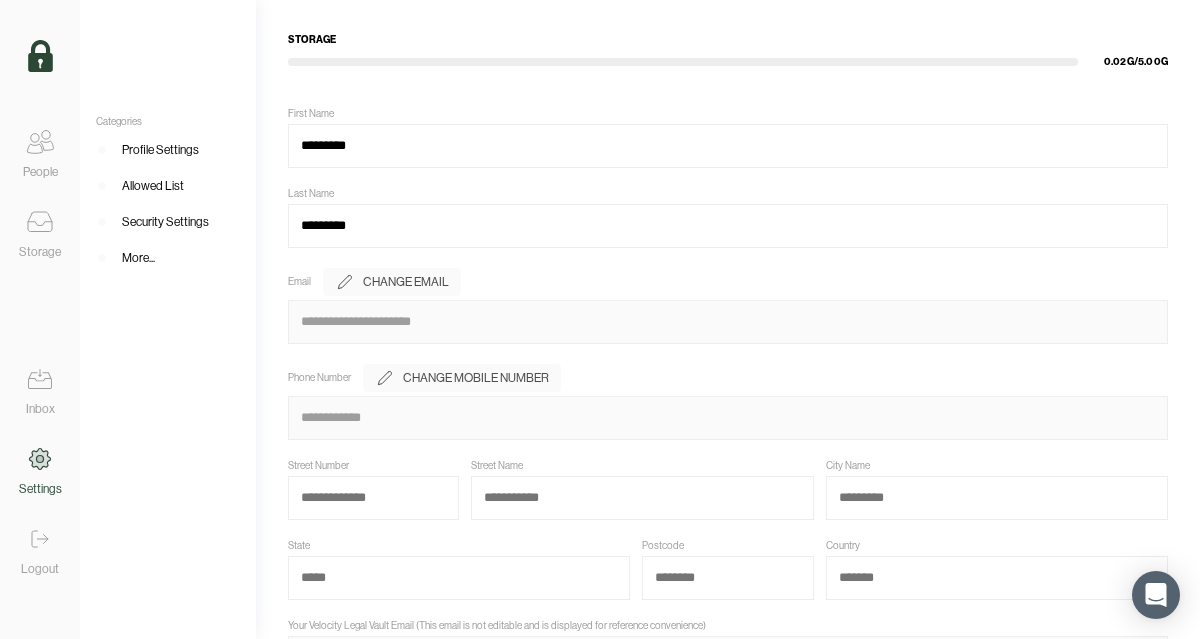click at bounding box center [40, 222] 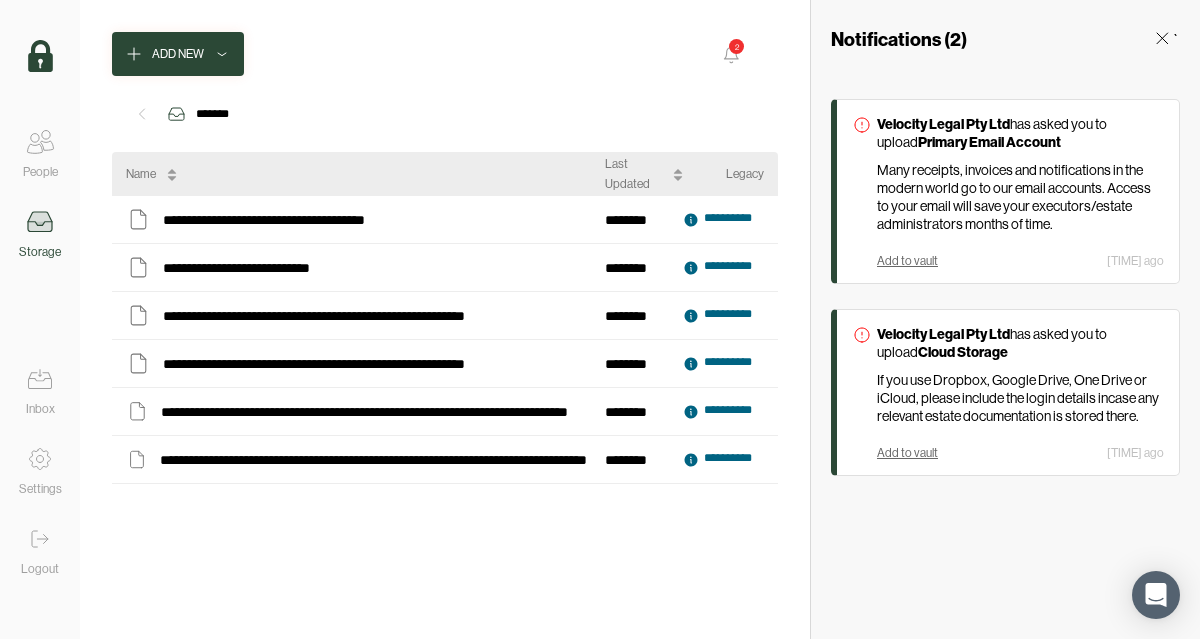 click on "Primary Email Account" at bounding box center (989, 142) 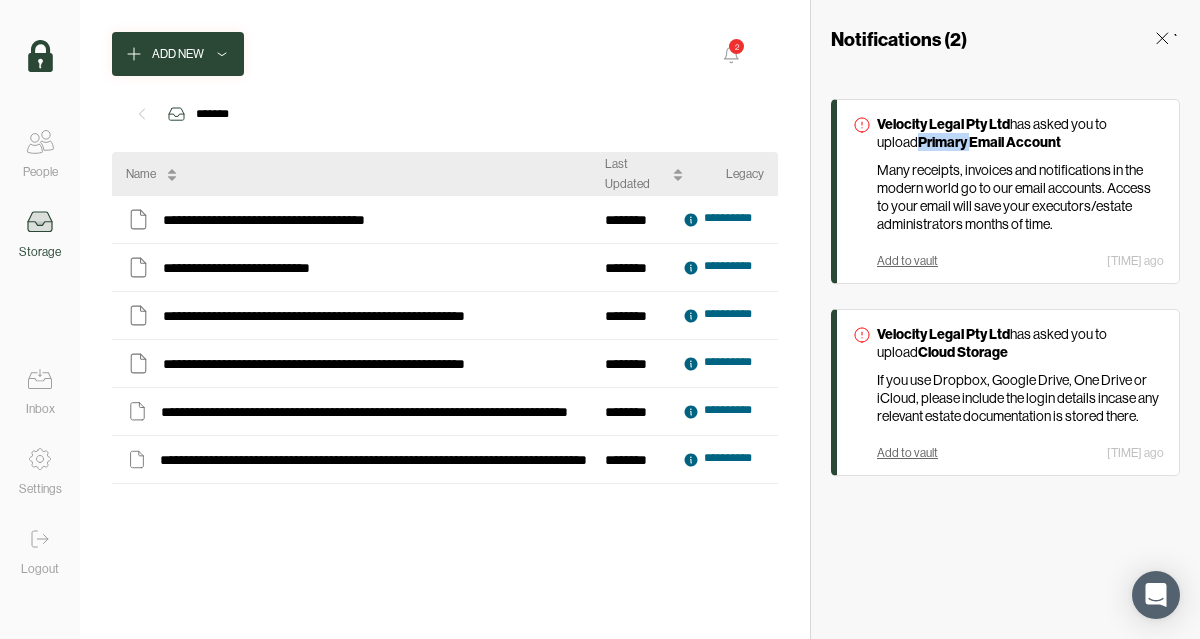 click on "Primary Email Account" at bounding box center [989, 142] 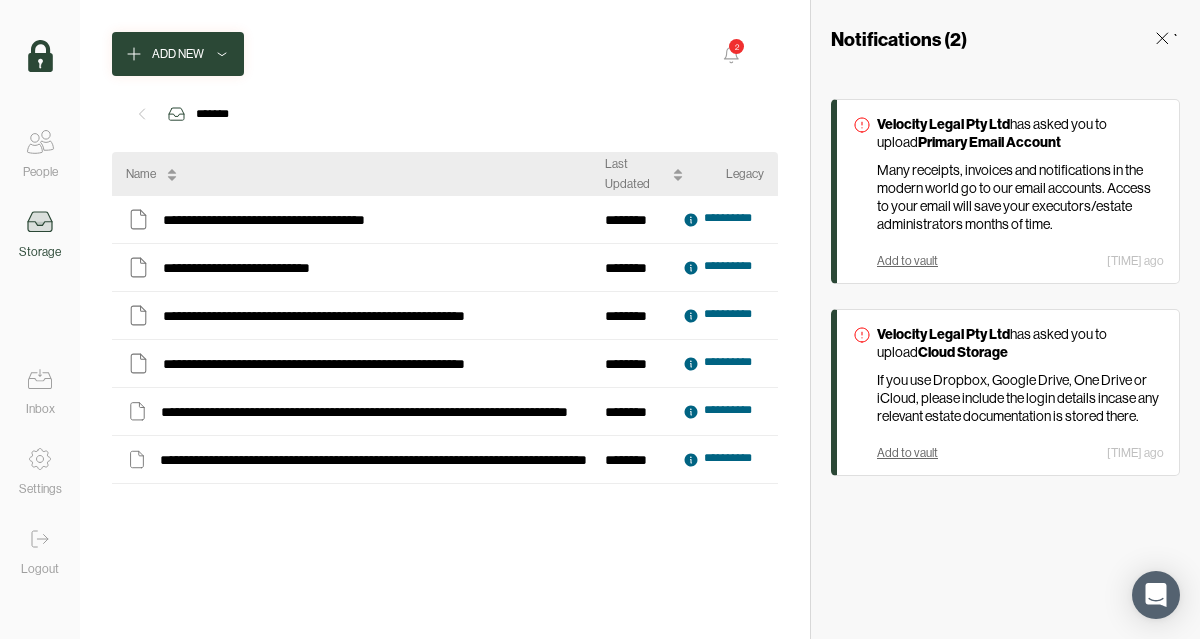 click on "Velocity Legal Pty Ltd" at bounding box center (943, 124) 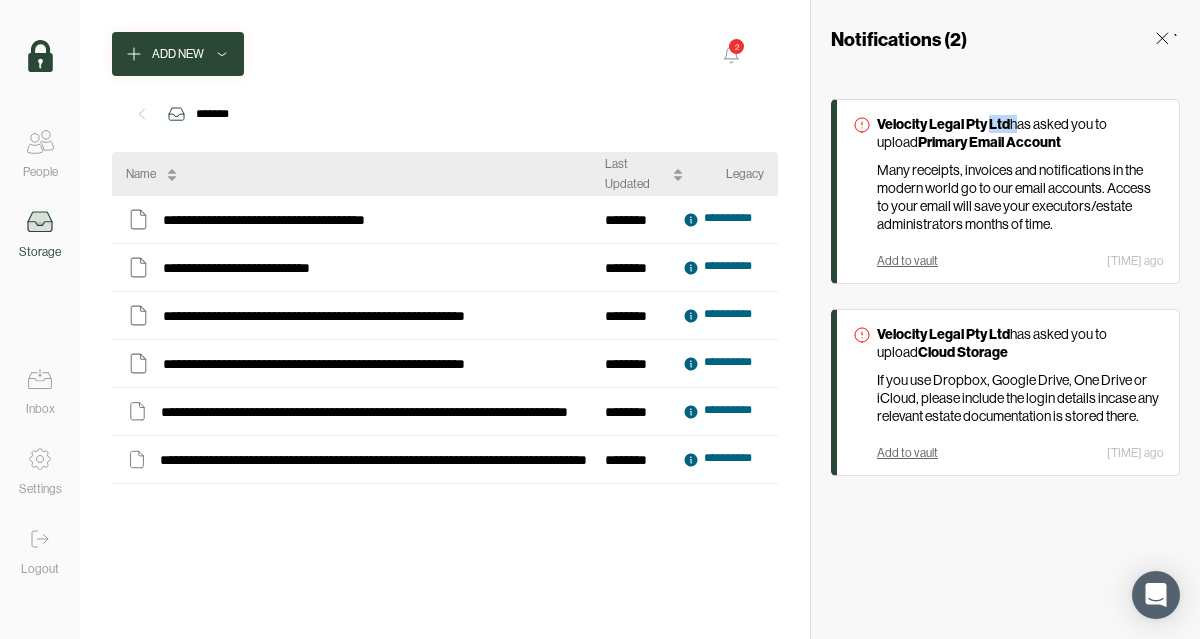 click on "Velocity Legal Pty Ltd" at bounding box center (943, 124) 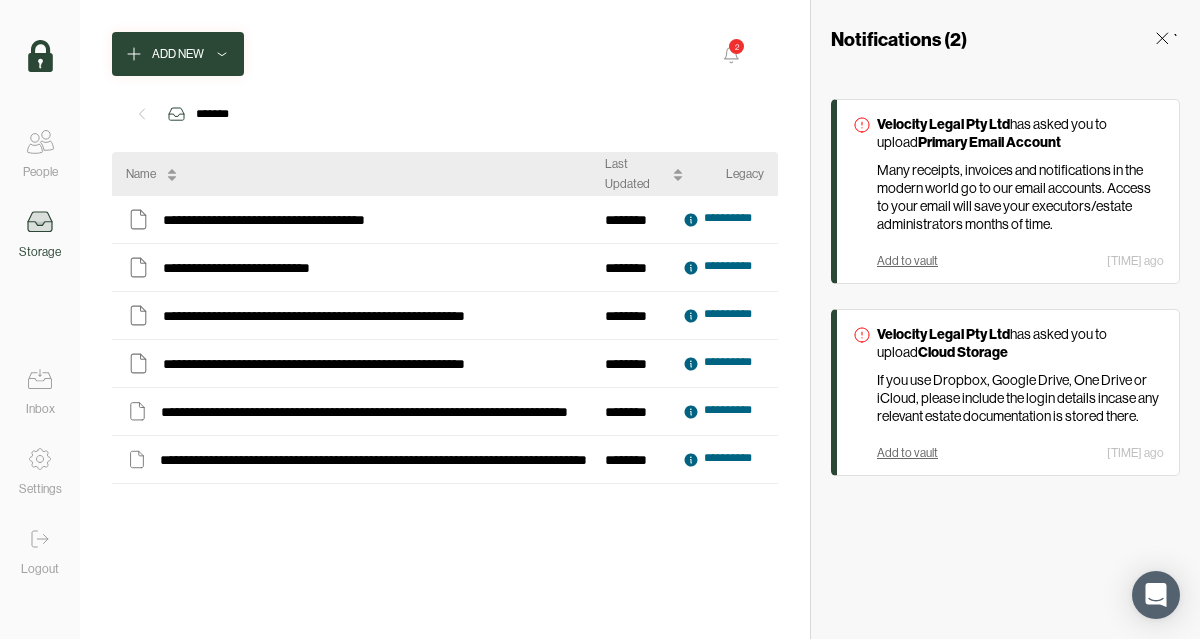 click on "Add to vault" at bounding box center [907, 260] 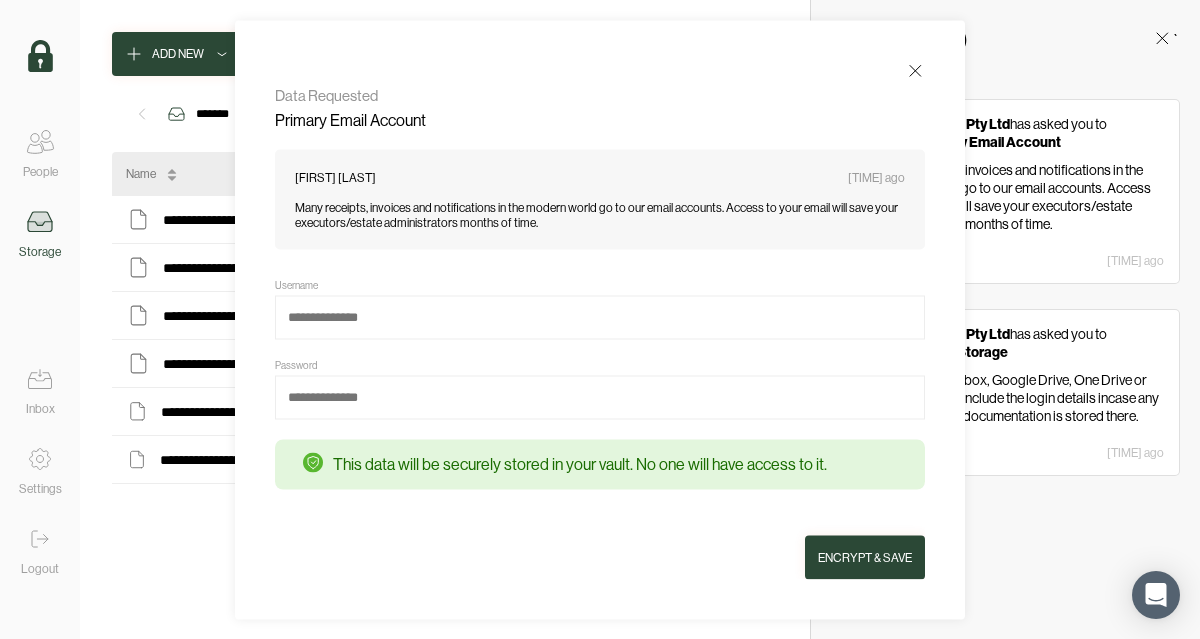 click at bounding box center [915, 70] 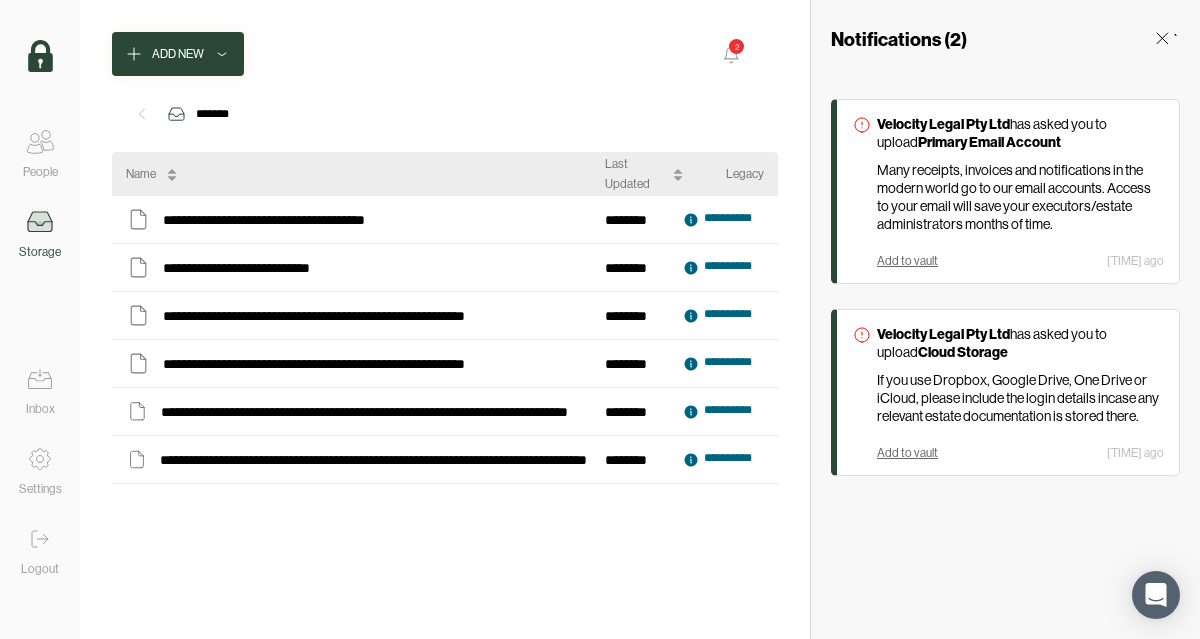 click on "2" at bounding box center [736, 46] 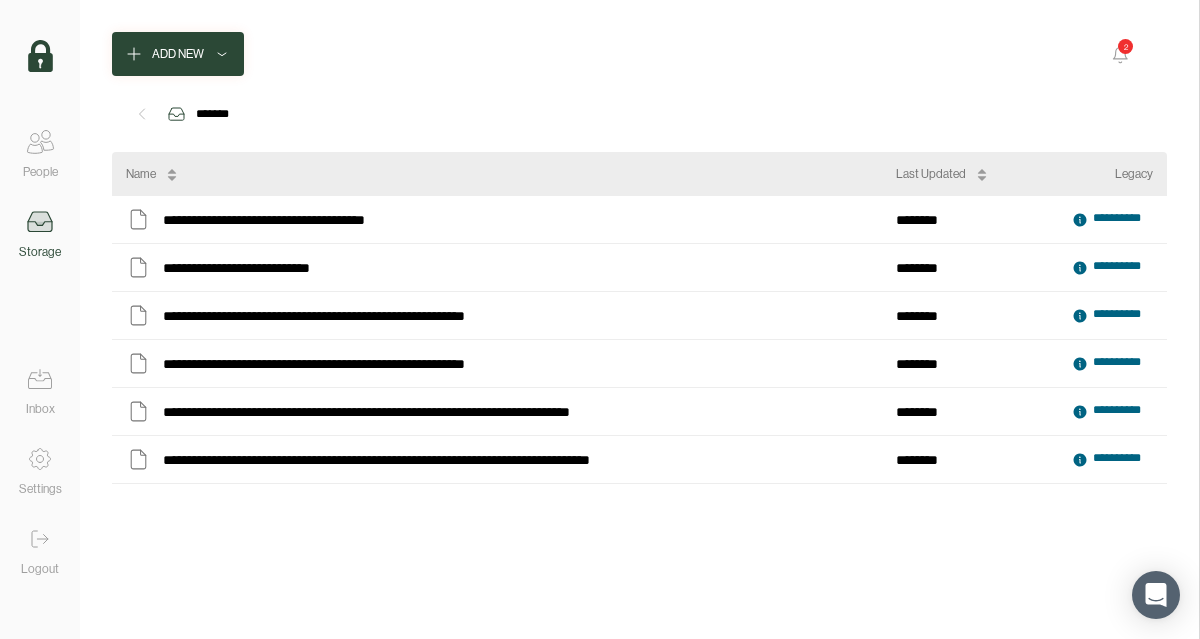 click on "Add New 2" at bounding box center (639, 54) 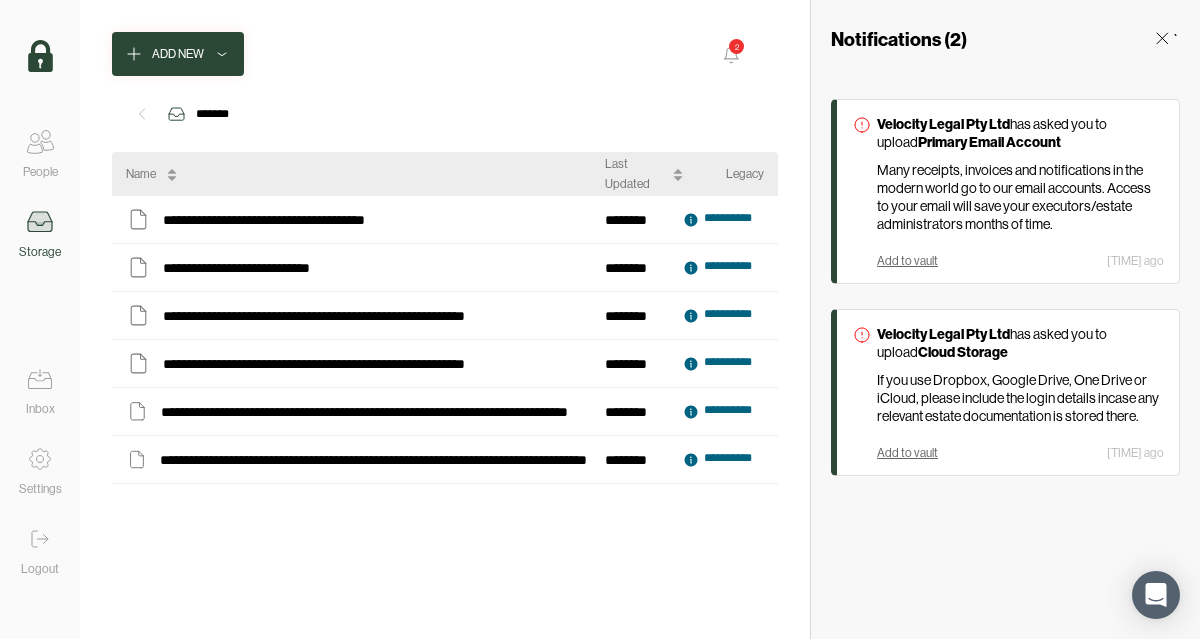 click at bounding box center (40, 56) 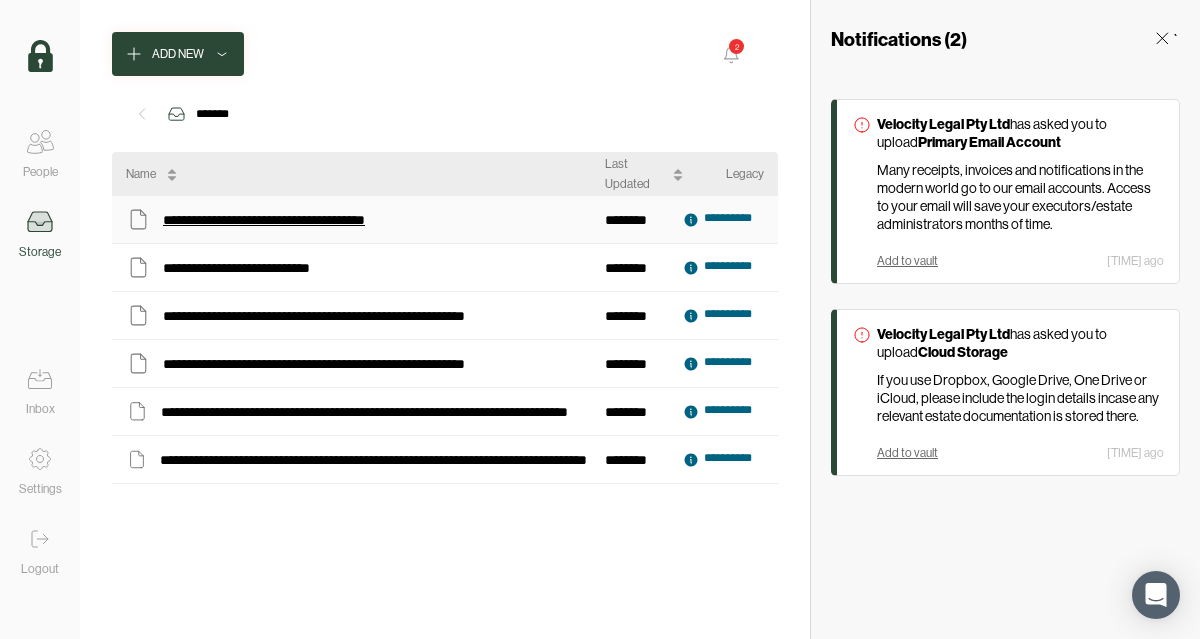 click on "**********" at bounding box center [276, 220] 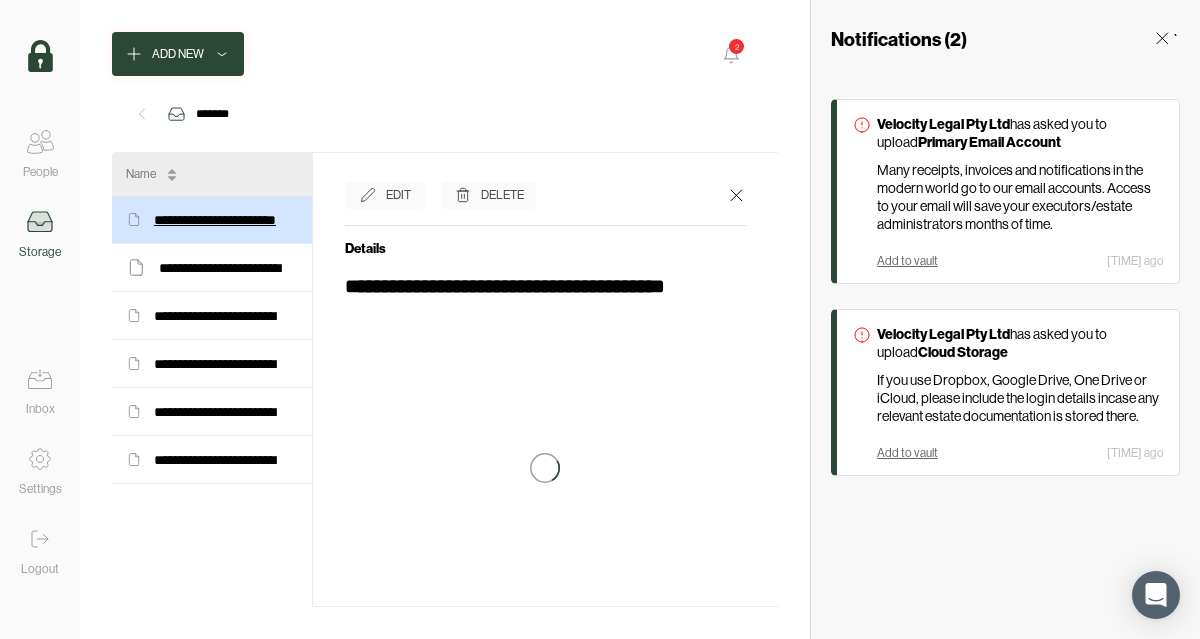 click on "**********" at bounding box center [226, 220] 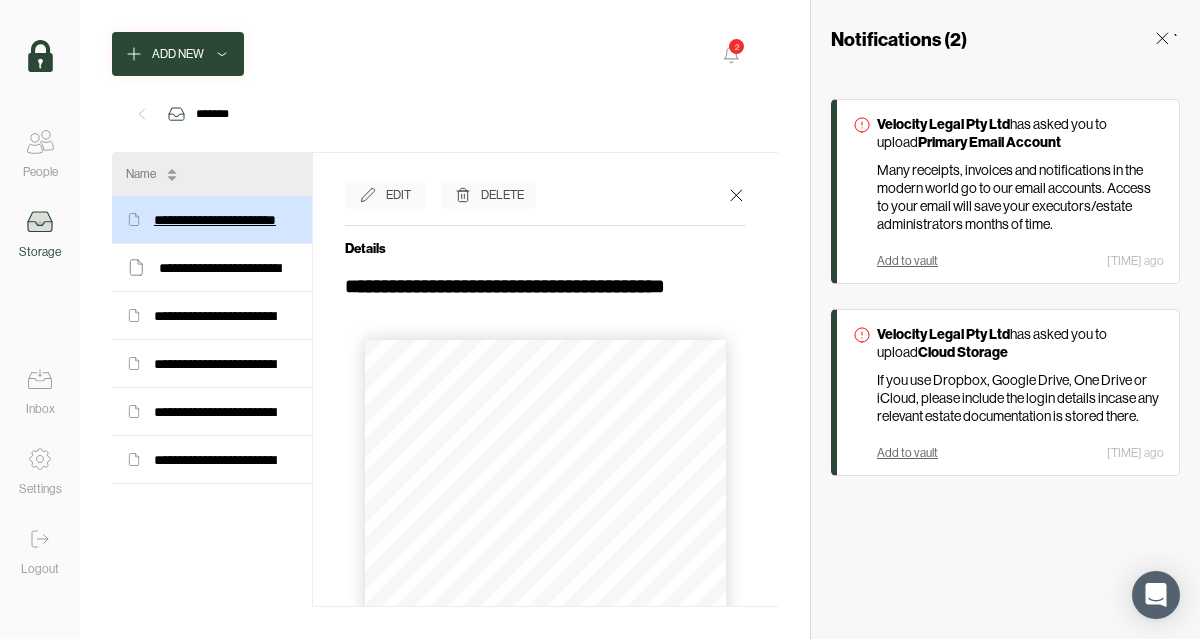 scroll, scrollTop: 0, scrollLeft: 0, axis: both 